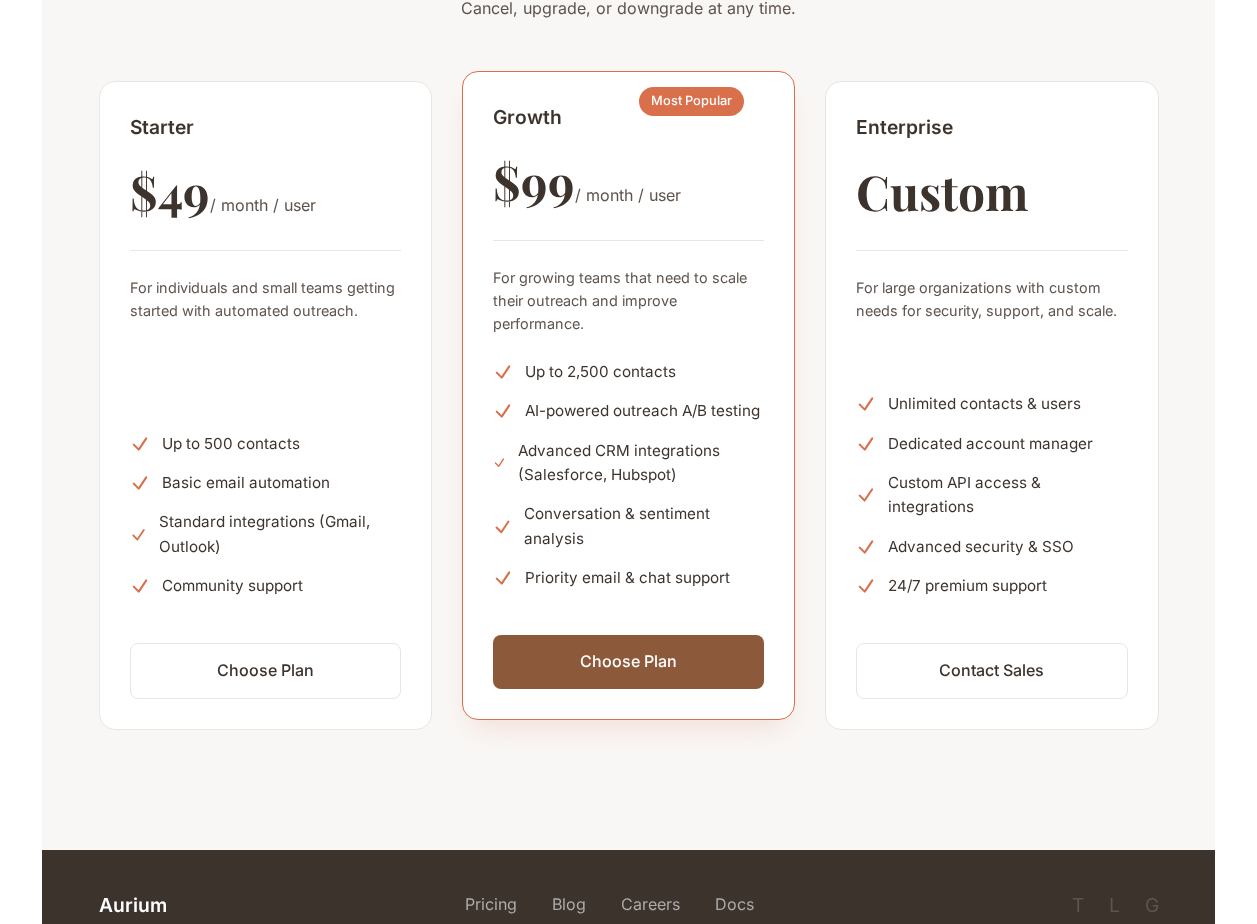 scroll, scrollTop: 0, scrollLeft: 0, axis: both 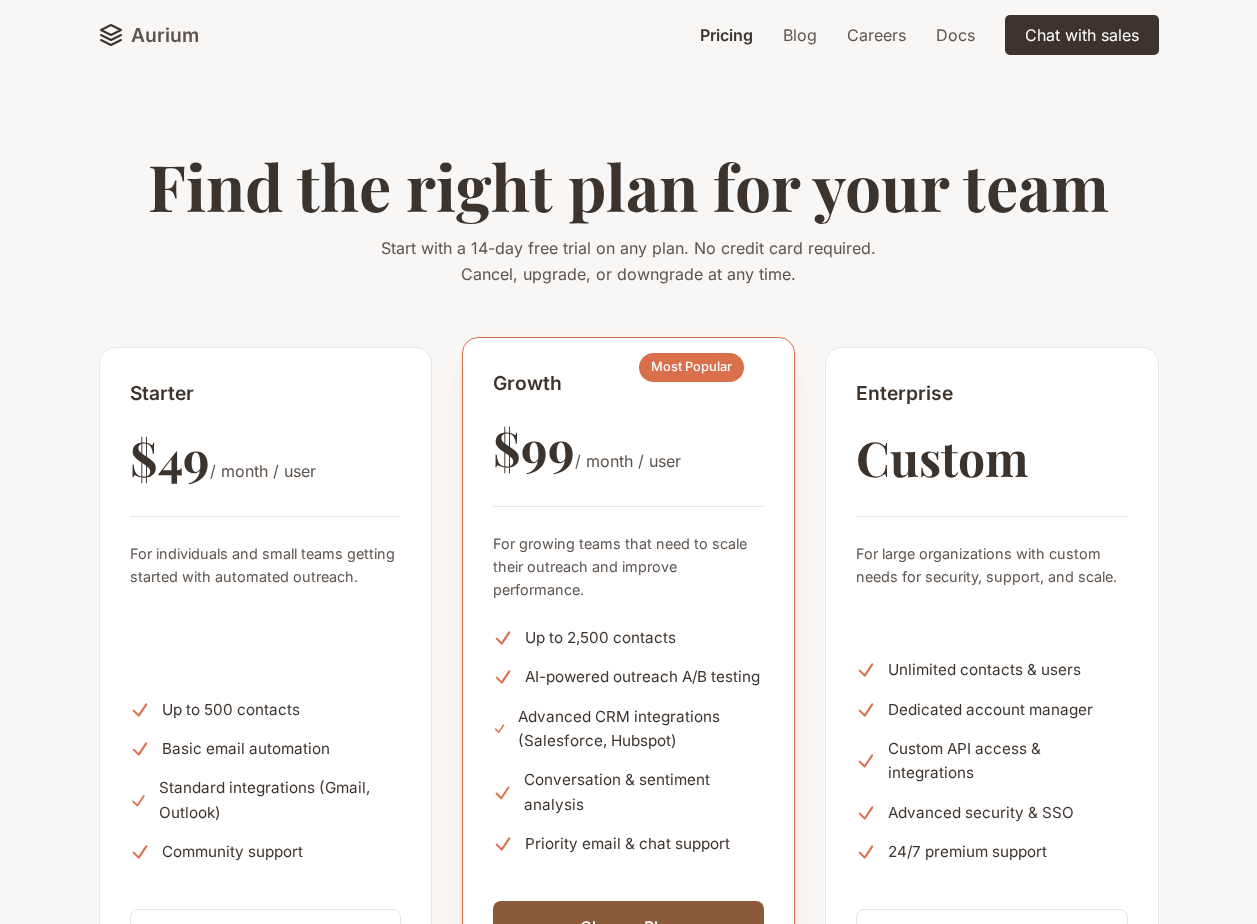 click on "Find the right plan for your team
Start with a 14-day free trial on any plan. No credit card required. Cancel, upgrade, or downgrade at any time." at bounding box center [629, 209] 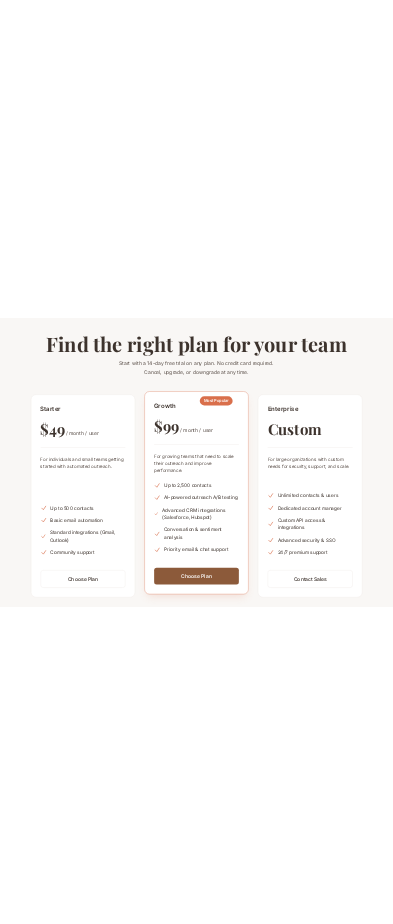 scroll, scrollTop: 0, scrollLeft: 0, axis: both 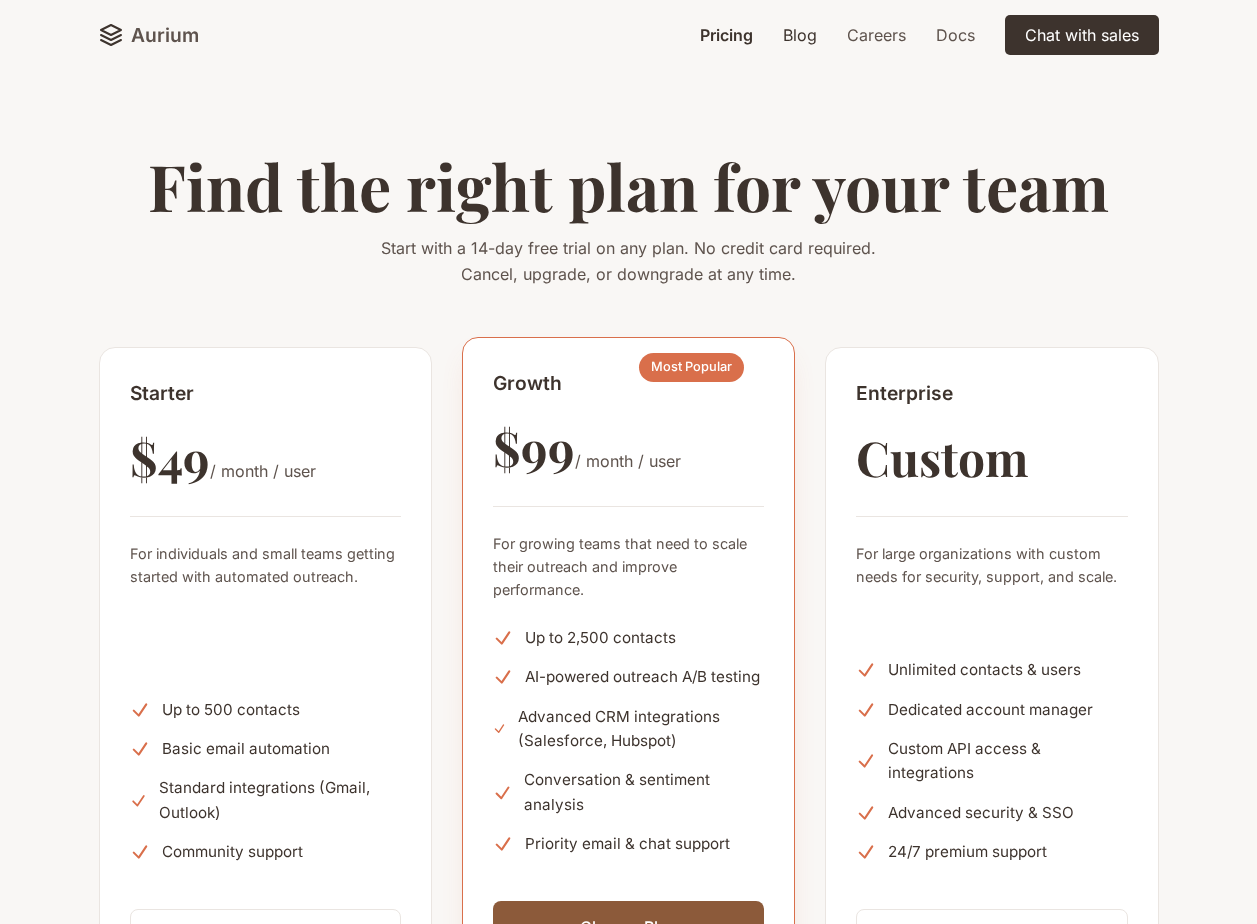 click on "Blog" at bounding box center (726, 35) 